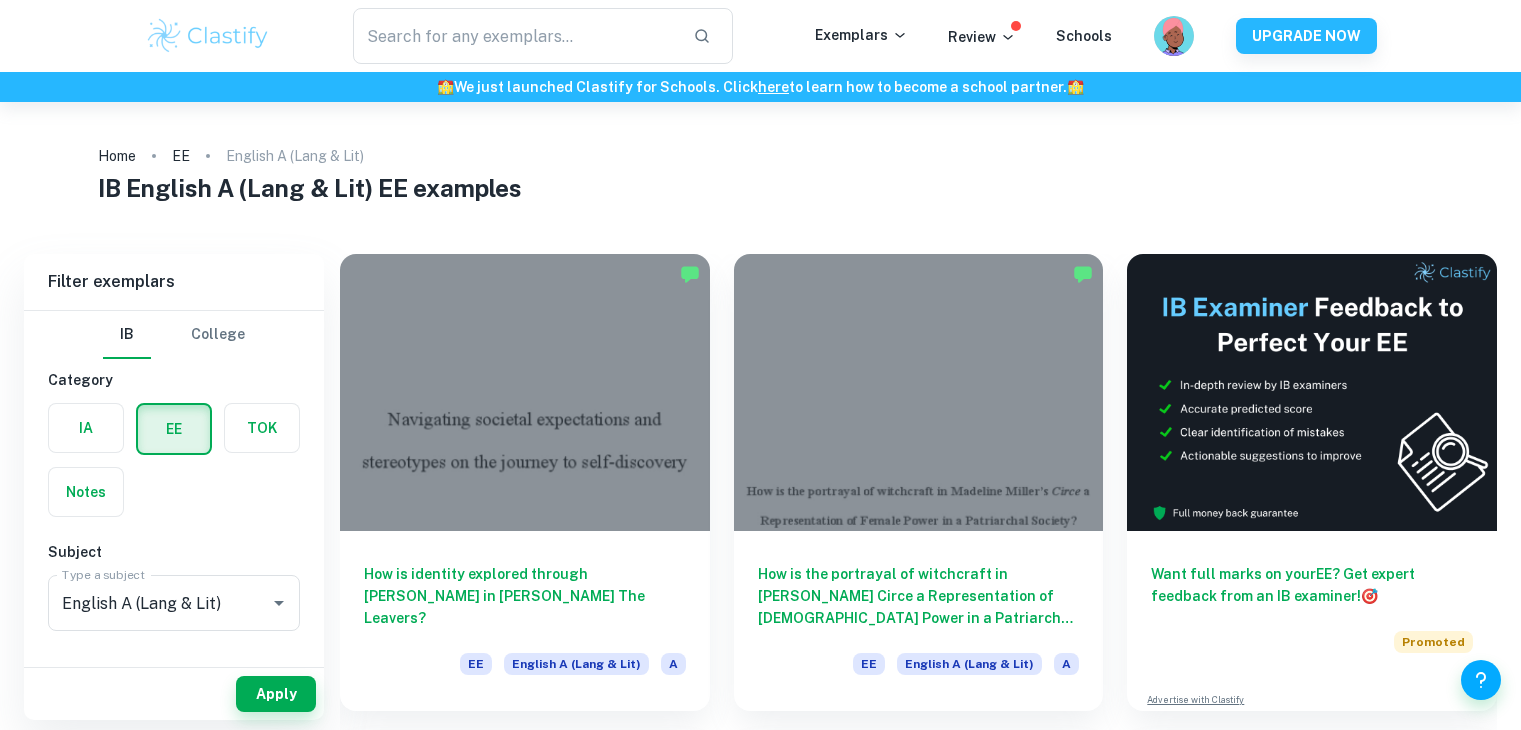 scroll, scrollTop: 0, scrollLeft: 0, axis: both 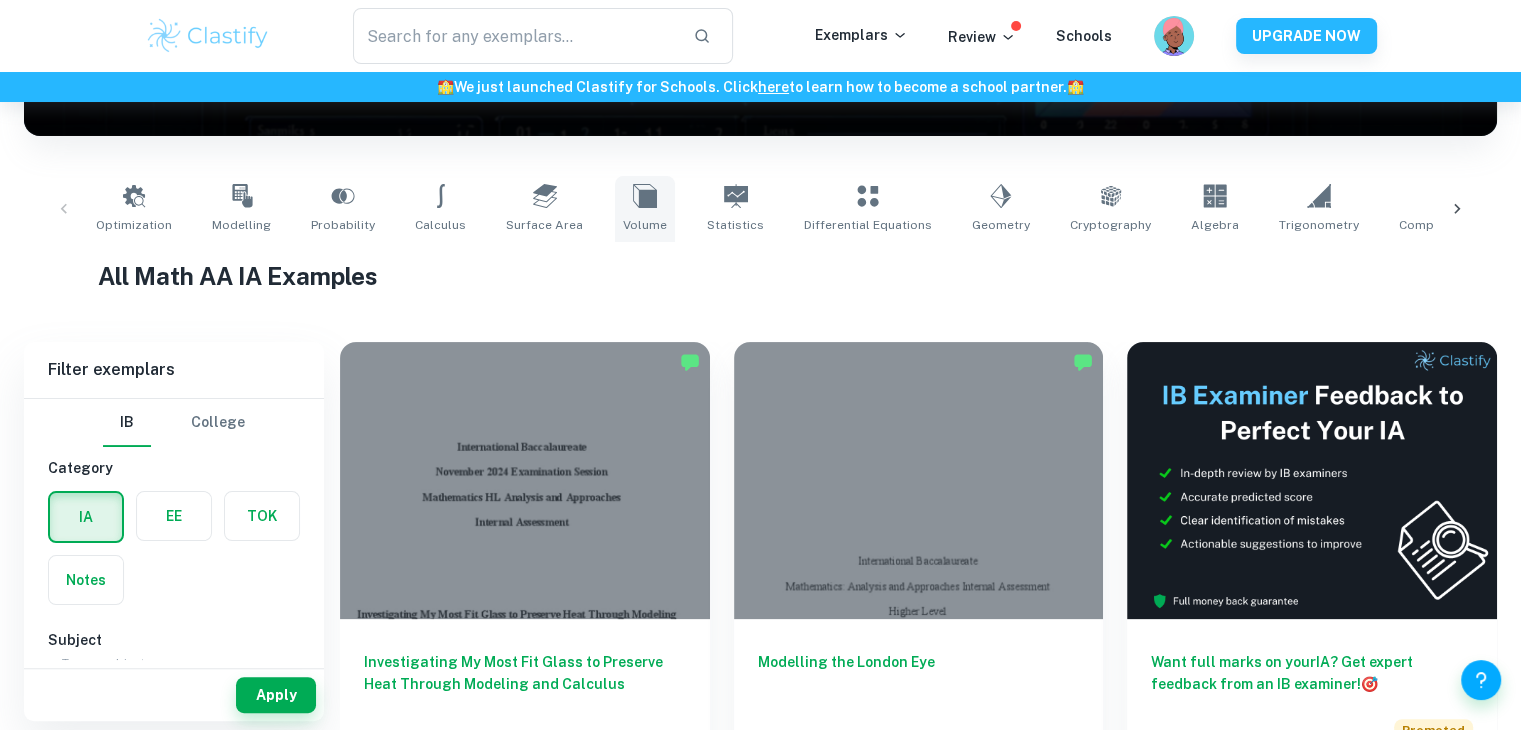 click 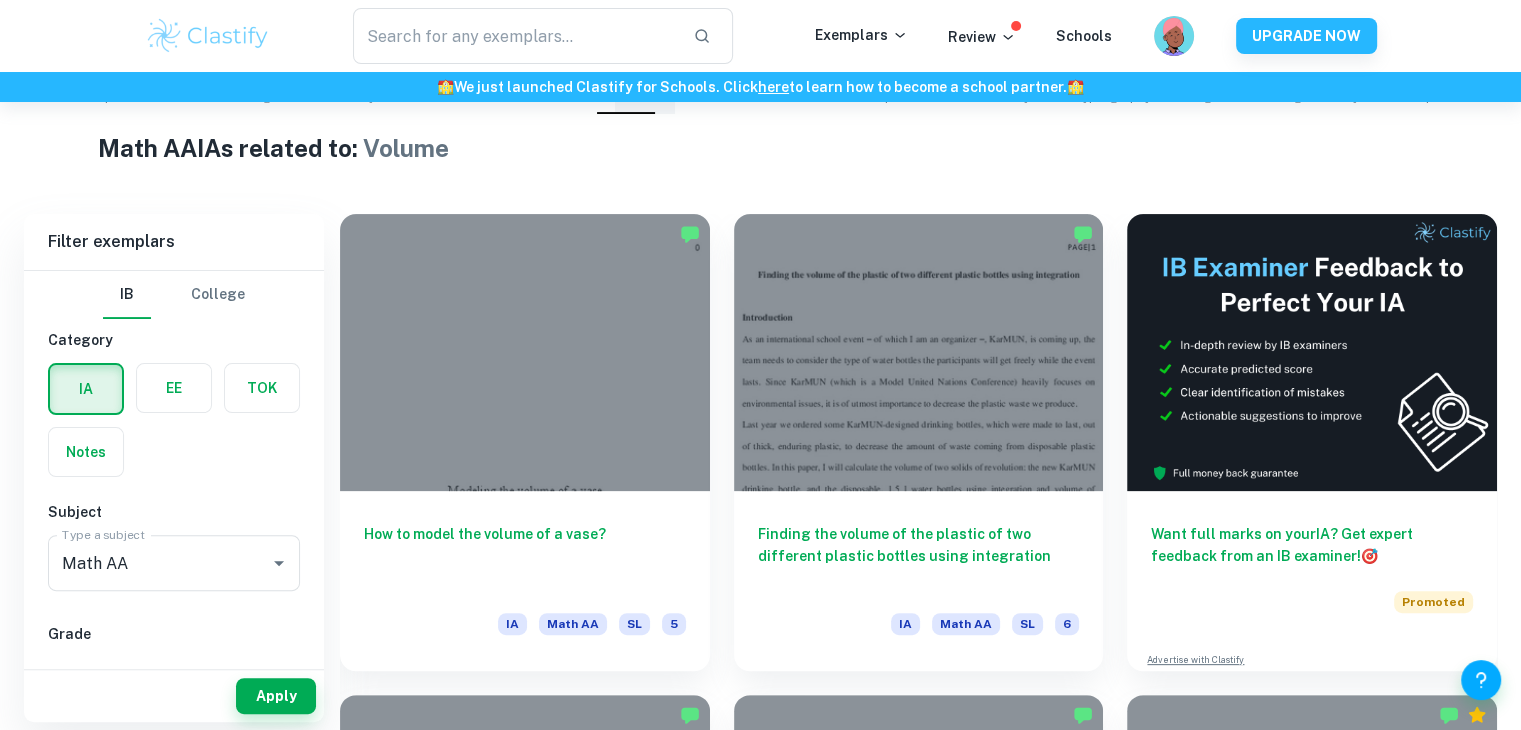 scroll, scrollTop: 676, scrollLeft: 0, axis: vertical 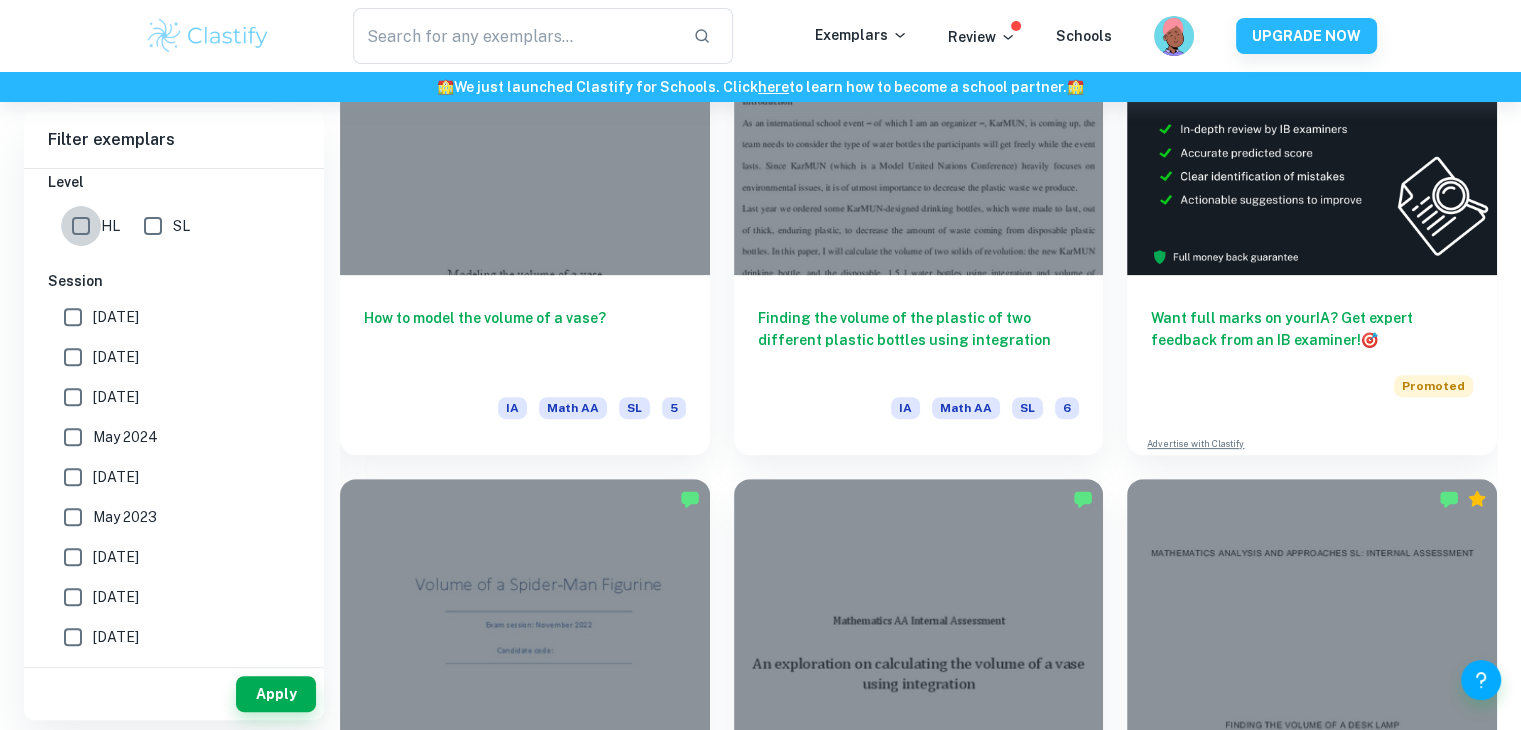 click on "HL" at bounding box center (81, 226) 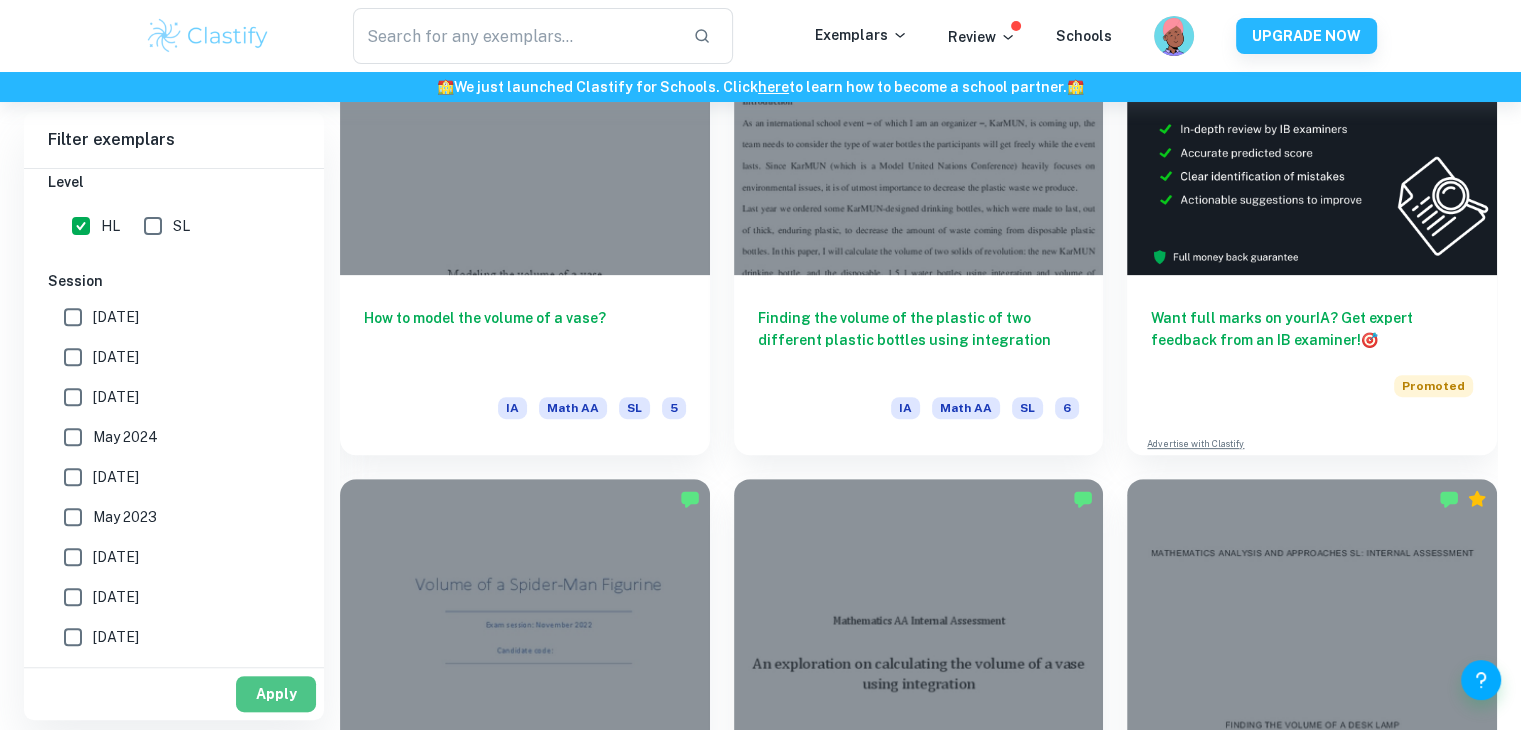 click on "Apply" at bounding box center [276, 694] 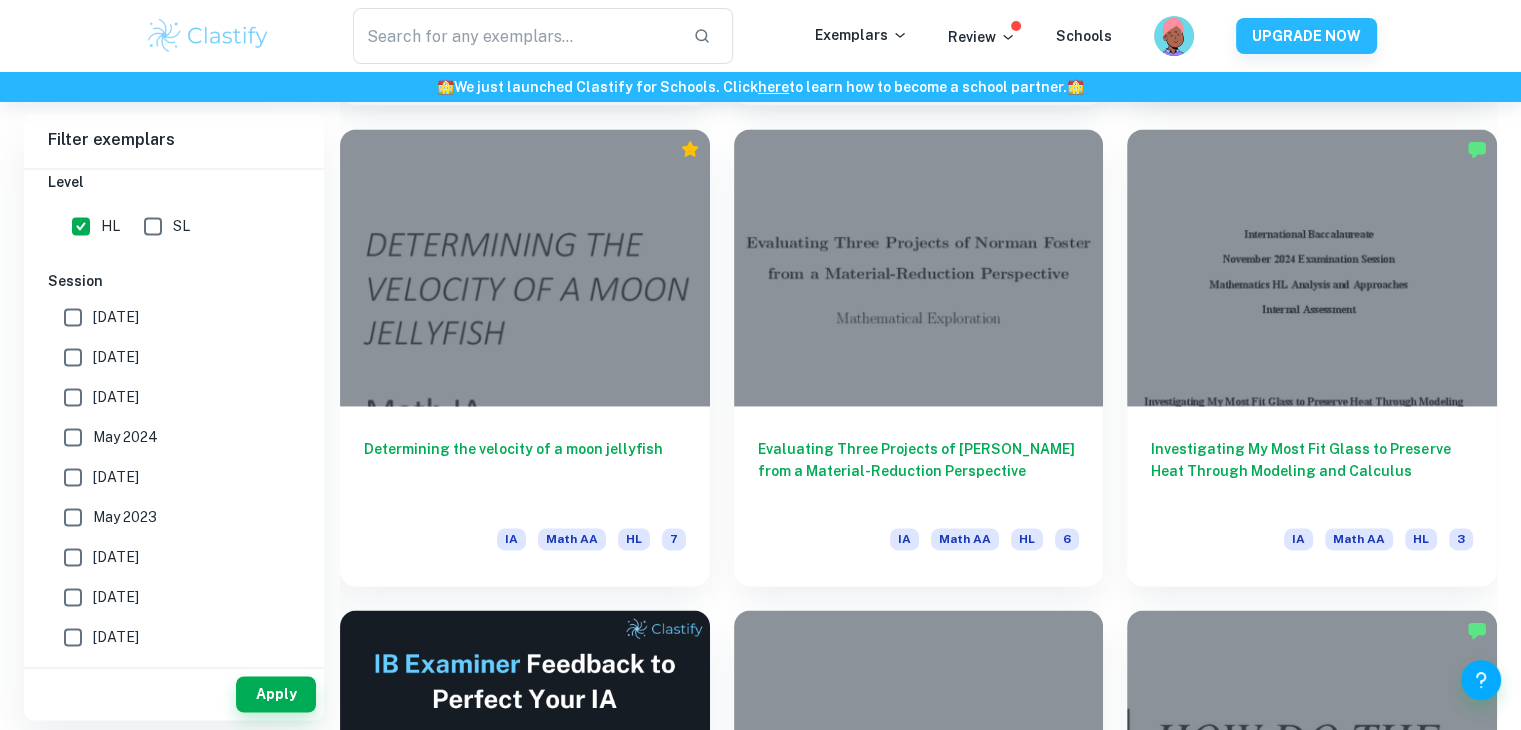 scroll, scrollTop: 3065, scrollLeft: 0, axis: vertical 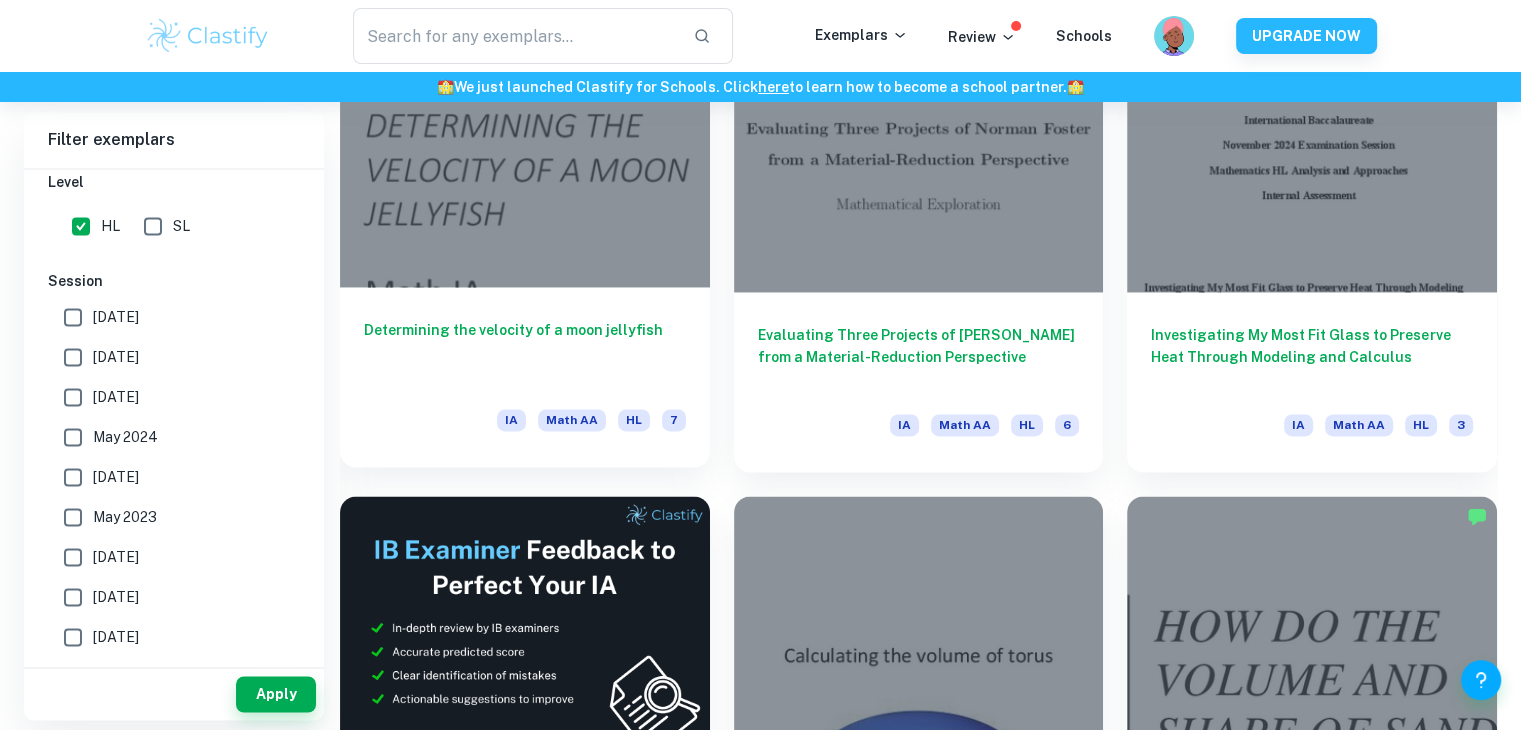 click on "Determining the velocity of a moon jellyfish" at bounding box center [525, 352] 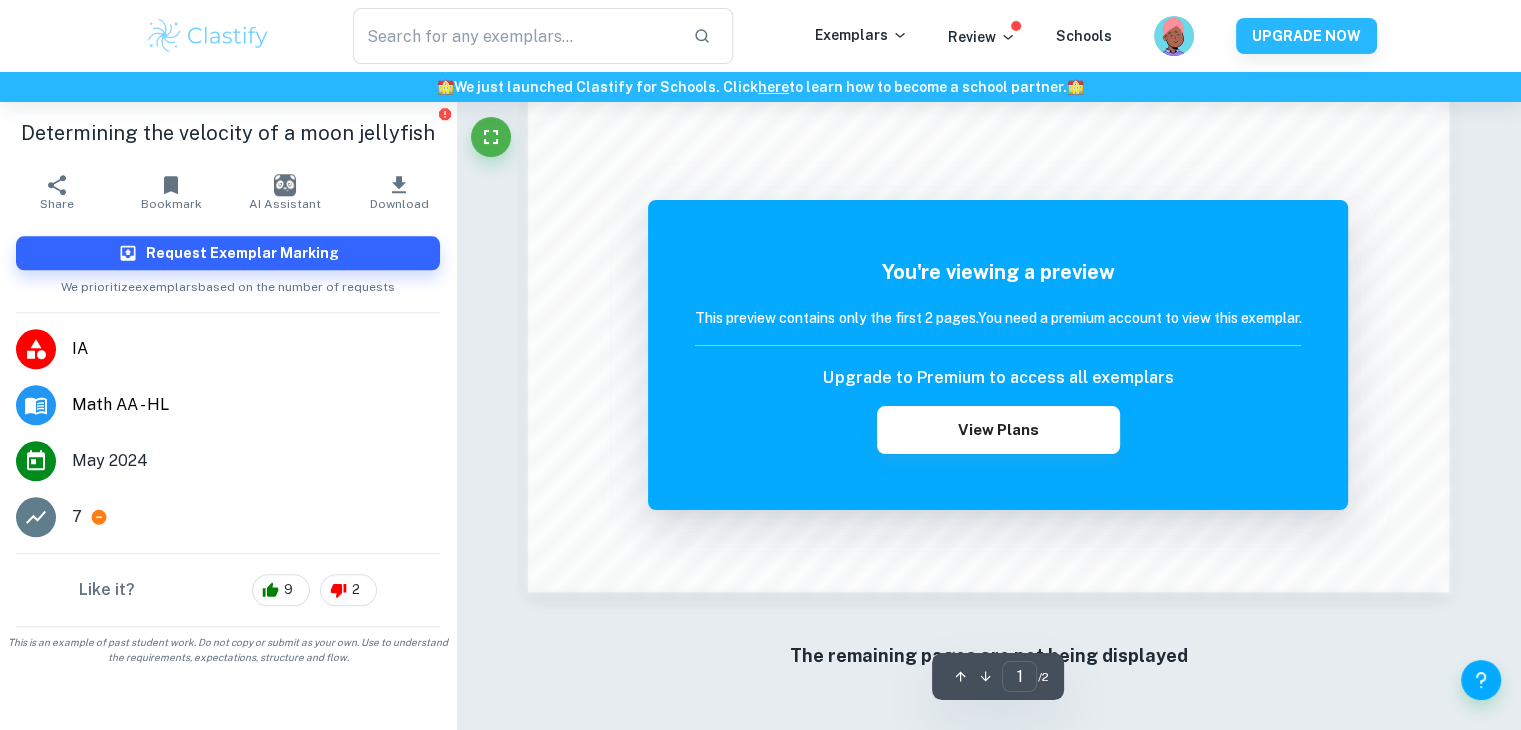 scroll, scrollTop: 1924, scrollLeft: 0, axis: vertical 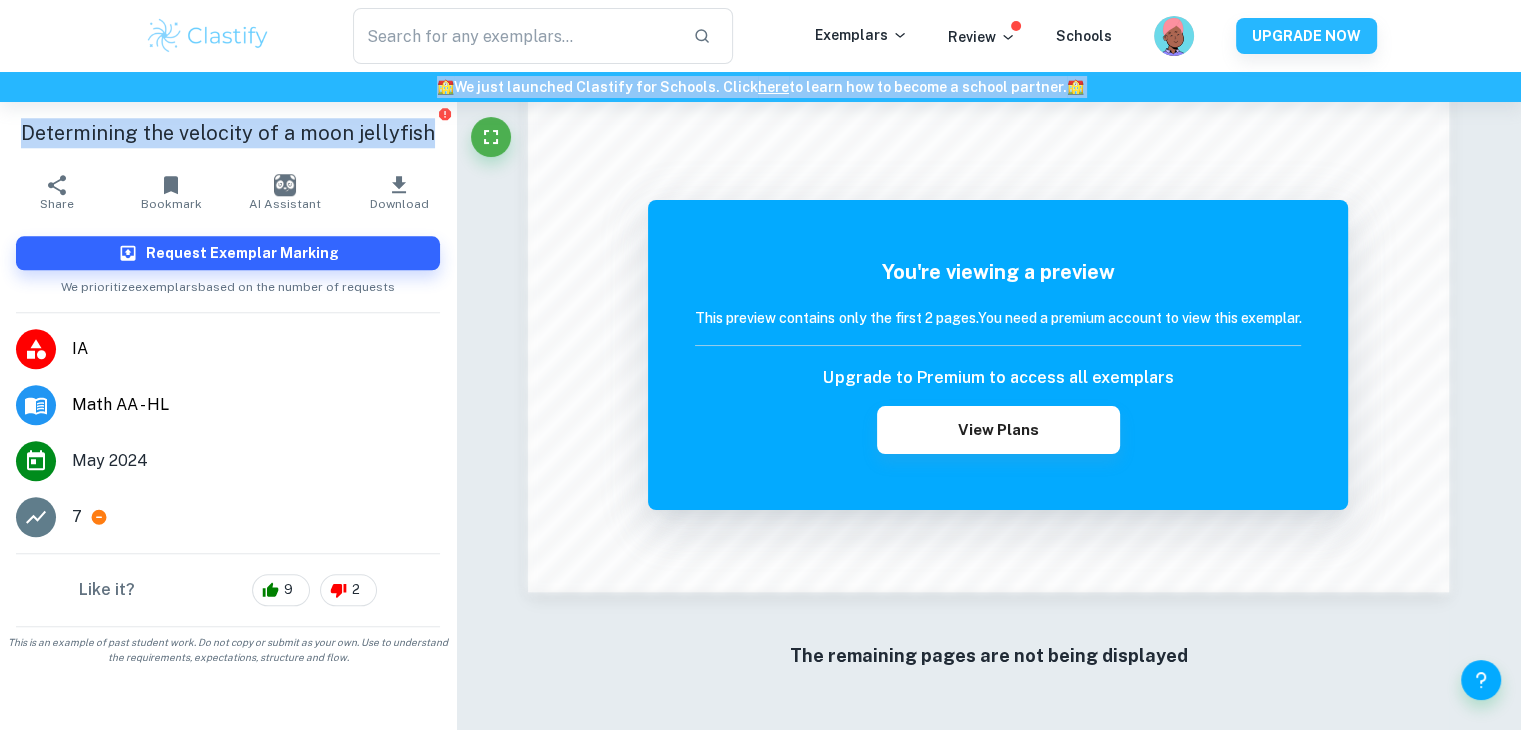 drag, startPoint x: 425, startPoint y: 133, endPoint x: 69, endPoint y: 101, distance: 357.4353 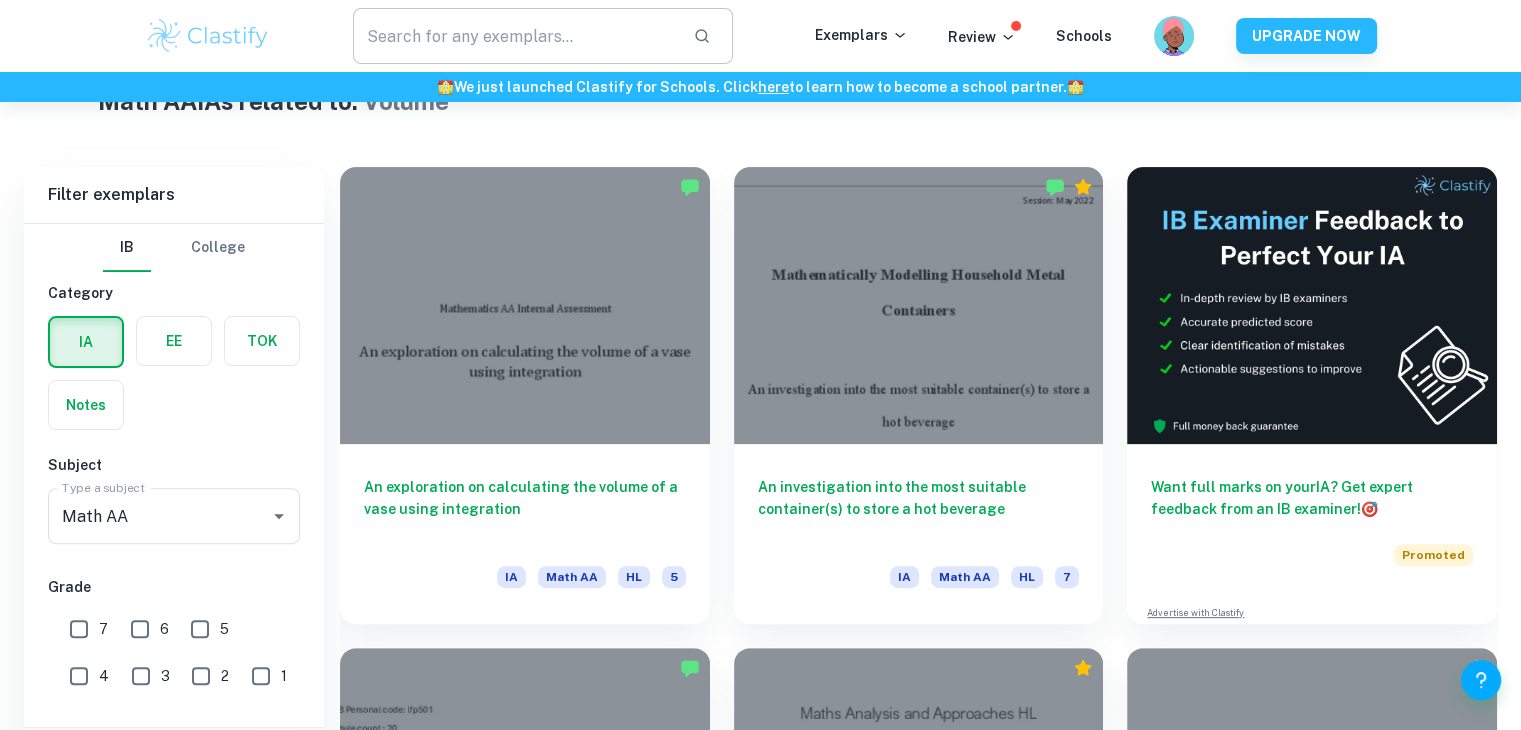 scroll, scrollTop: 568, scrollLeft: 0, axis: vertical 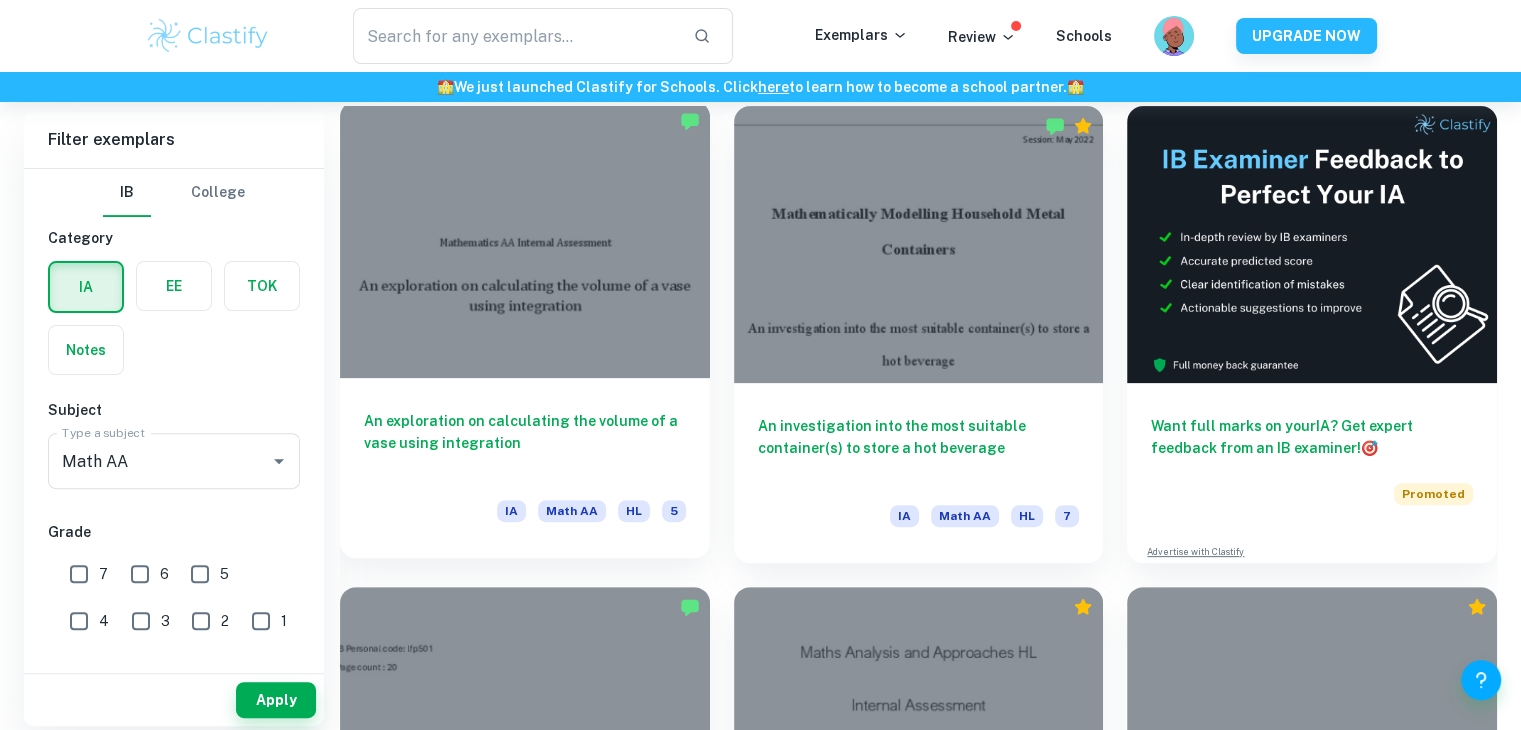 click on "An exploration on calculating the volume of a vase using integration" at bounding box center [525, 443] 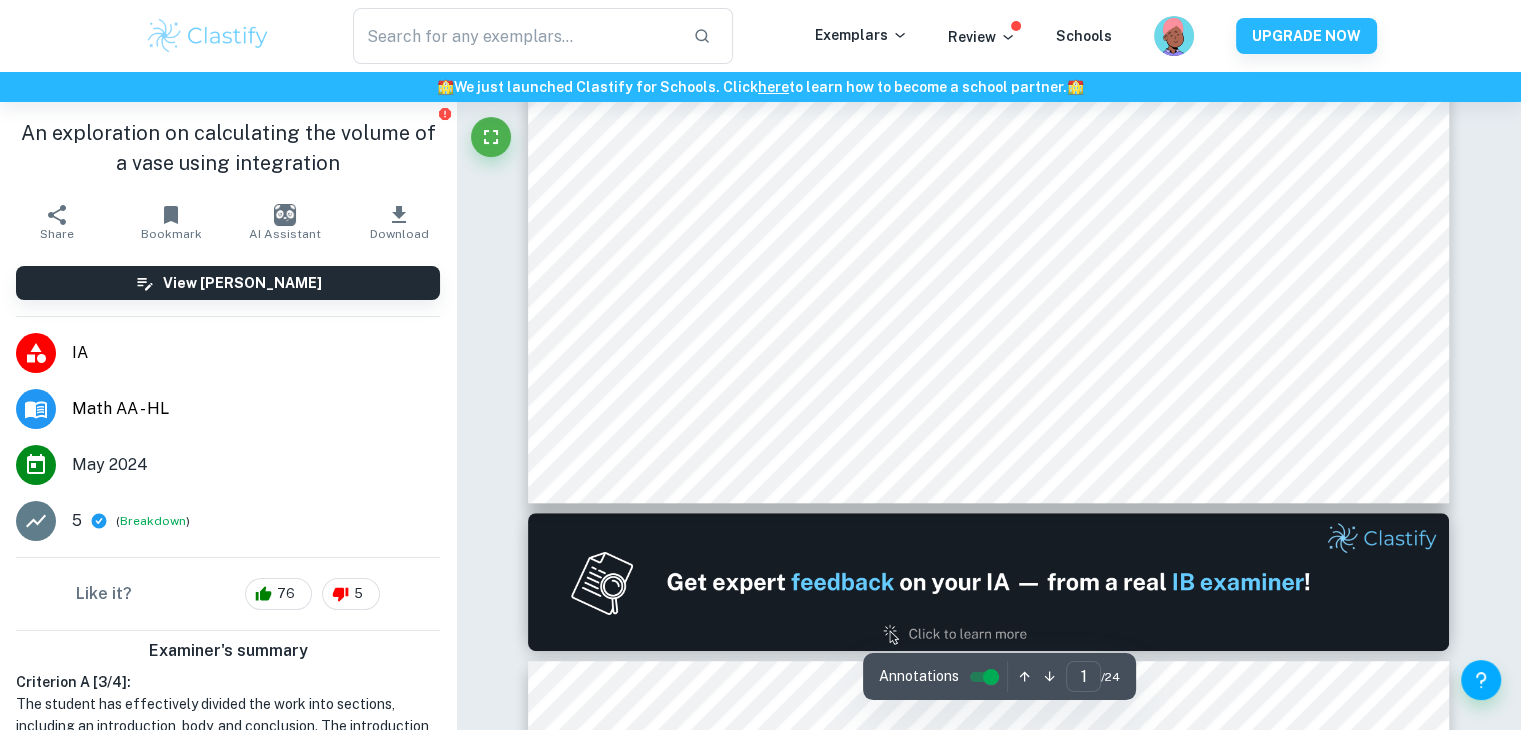 scroll, scrollTop: 923, scrollLeft: 0, axis: vertical 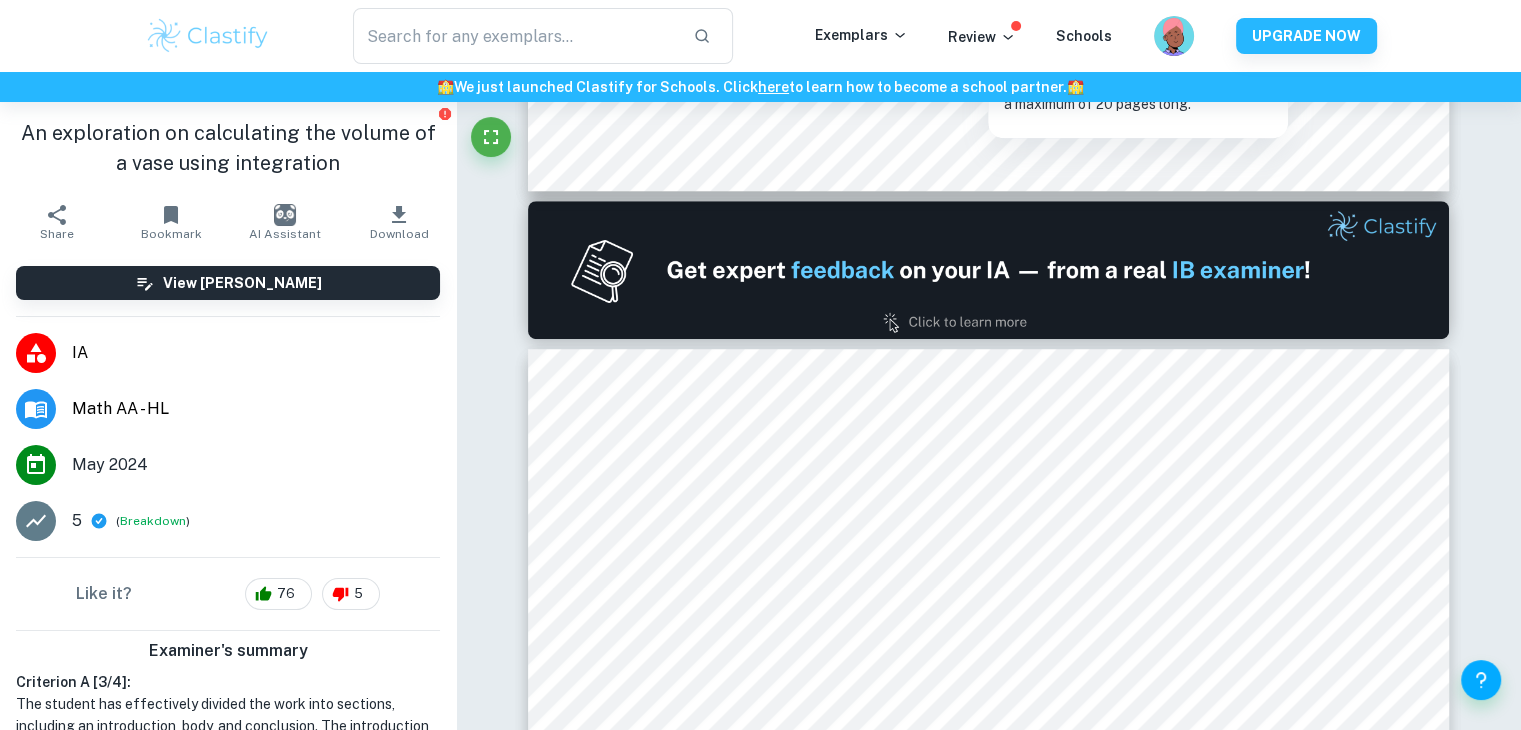 type on "2" 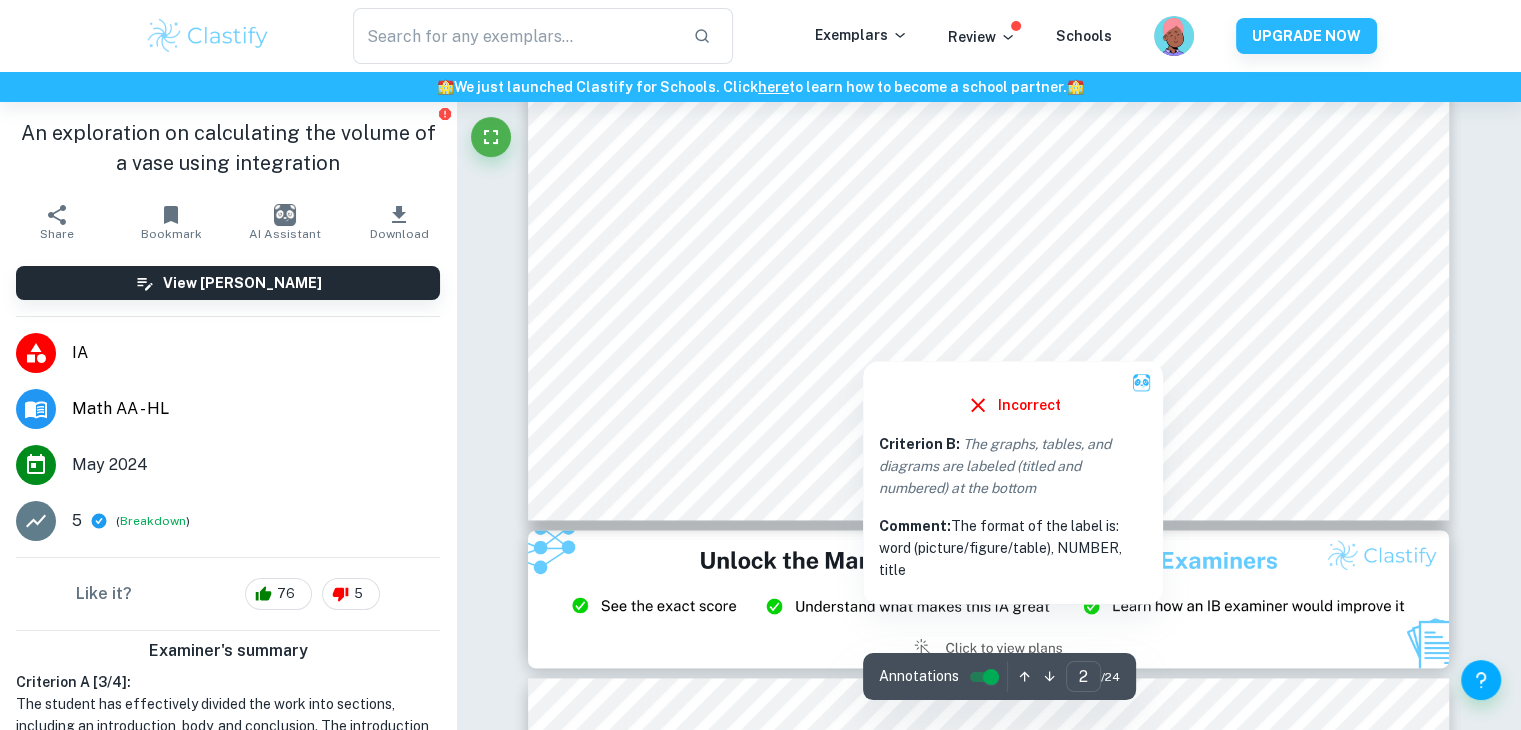 scroll, scrollTop: 2383, scrollLeft: 0, axis: vertical 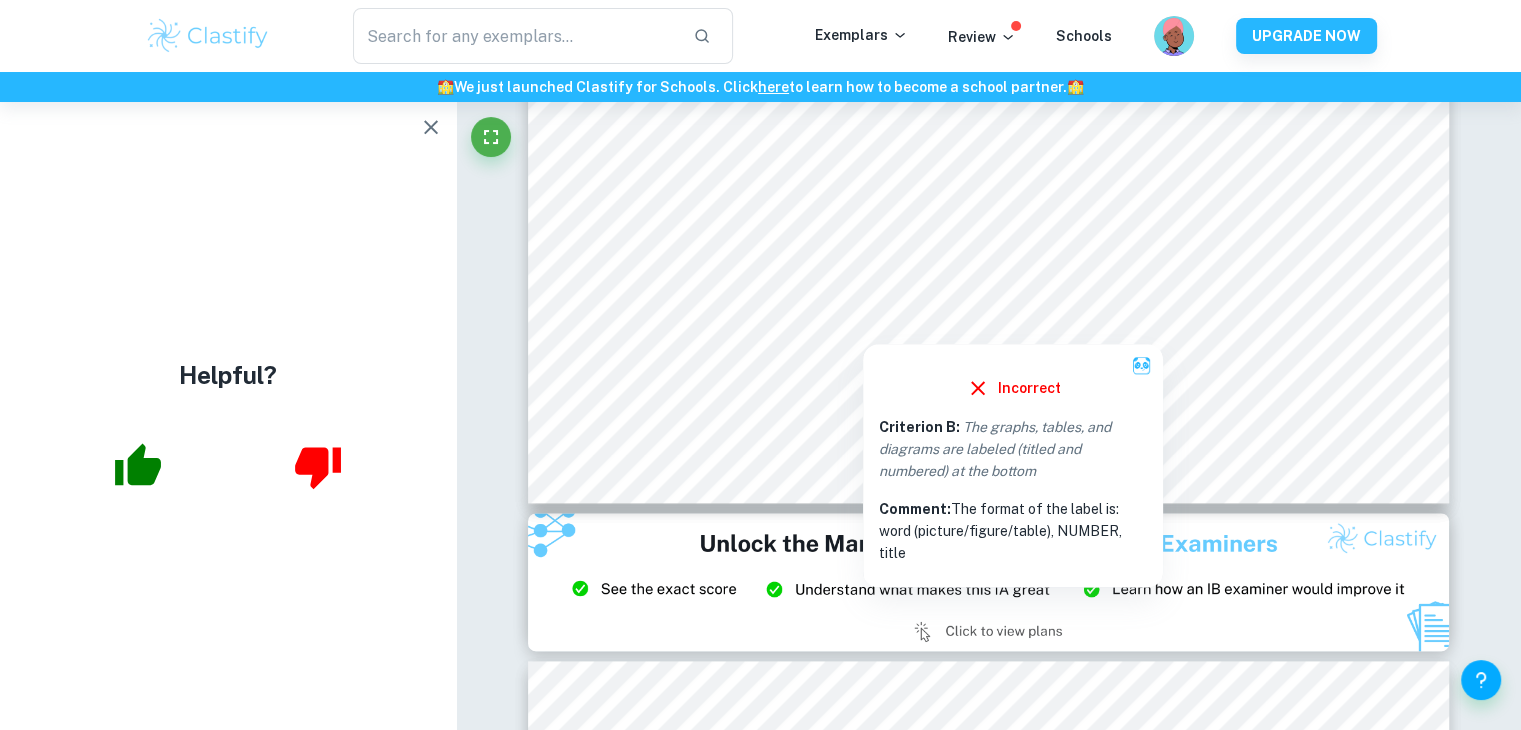 drag, startPoint x: 929, startPoint y: 557, endPoint x: 872, endPoint y: 431, distance: 138.29317 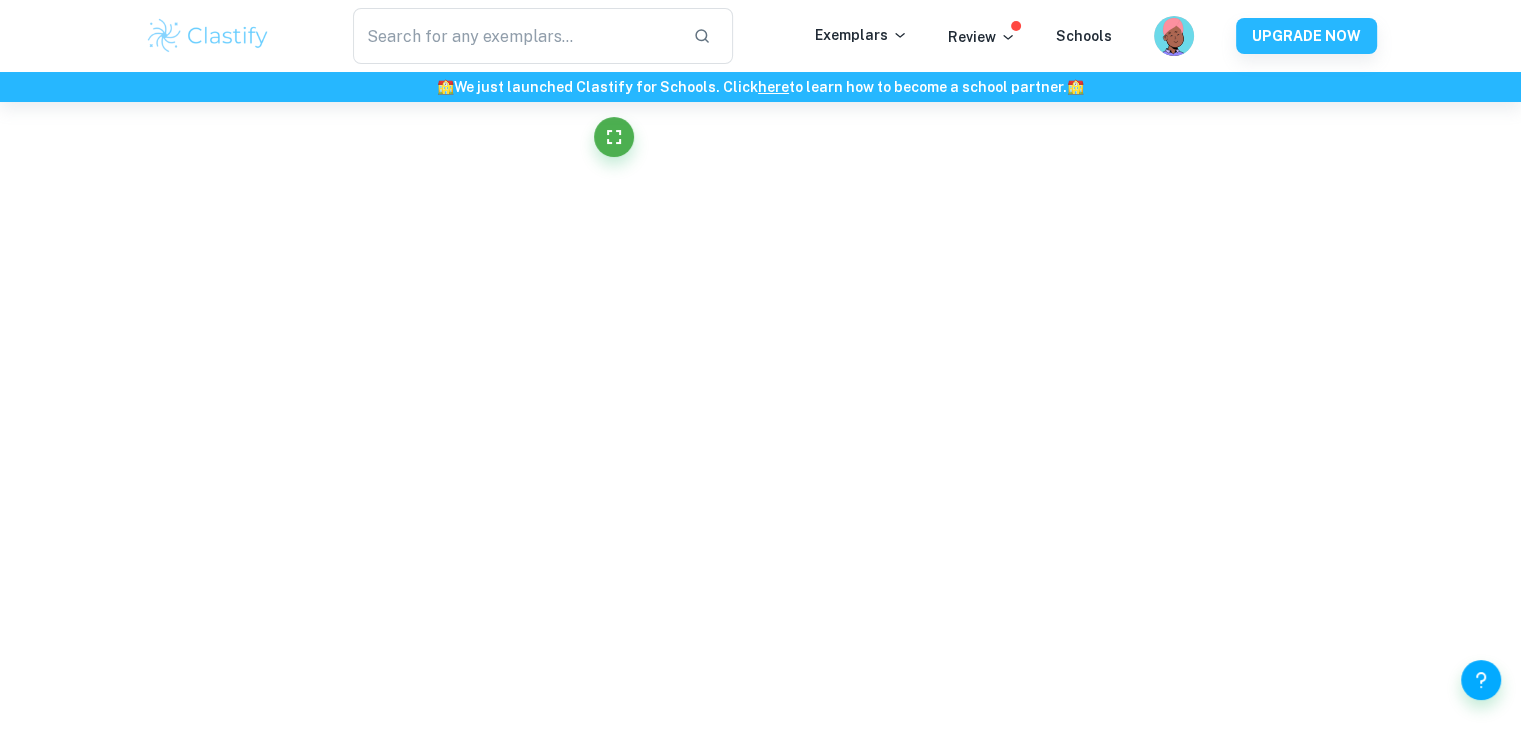 scroll, scrollTop: 2240, scrollLeft: 0, axis: vertical 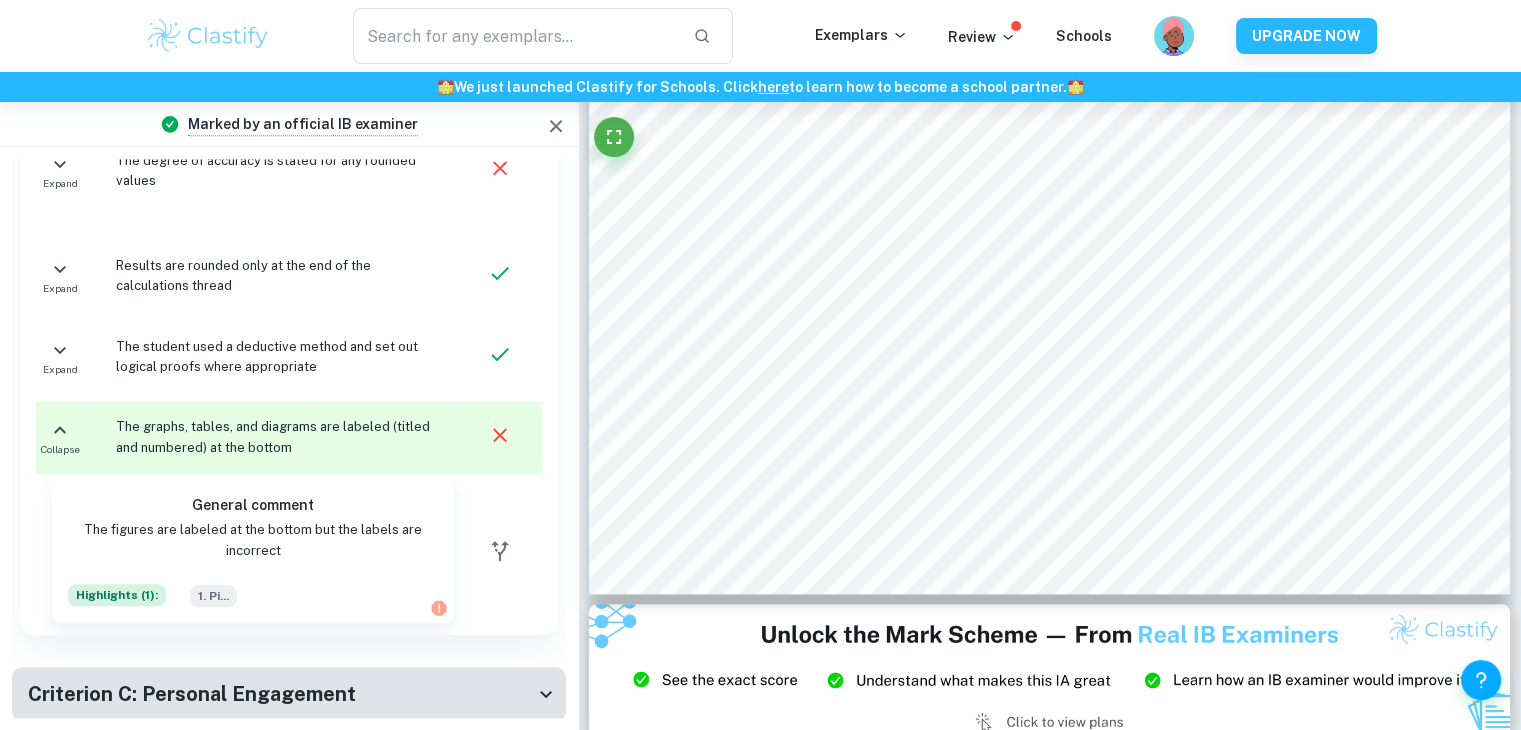 click on "The figures are labeled at the bottom but the labels are incorrect" at bounding box center (253, 540) 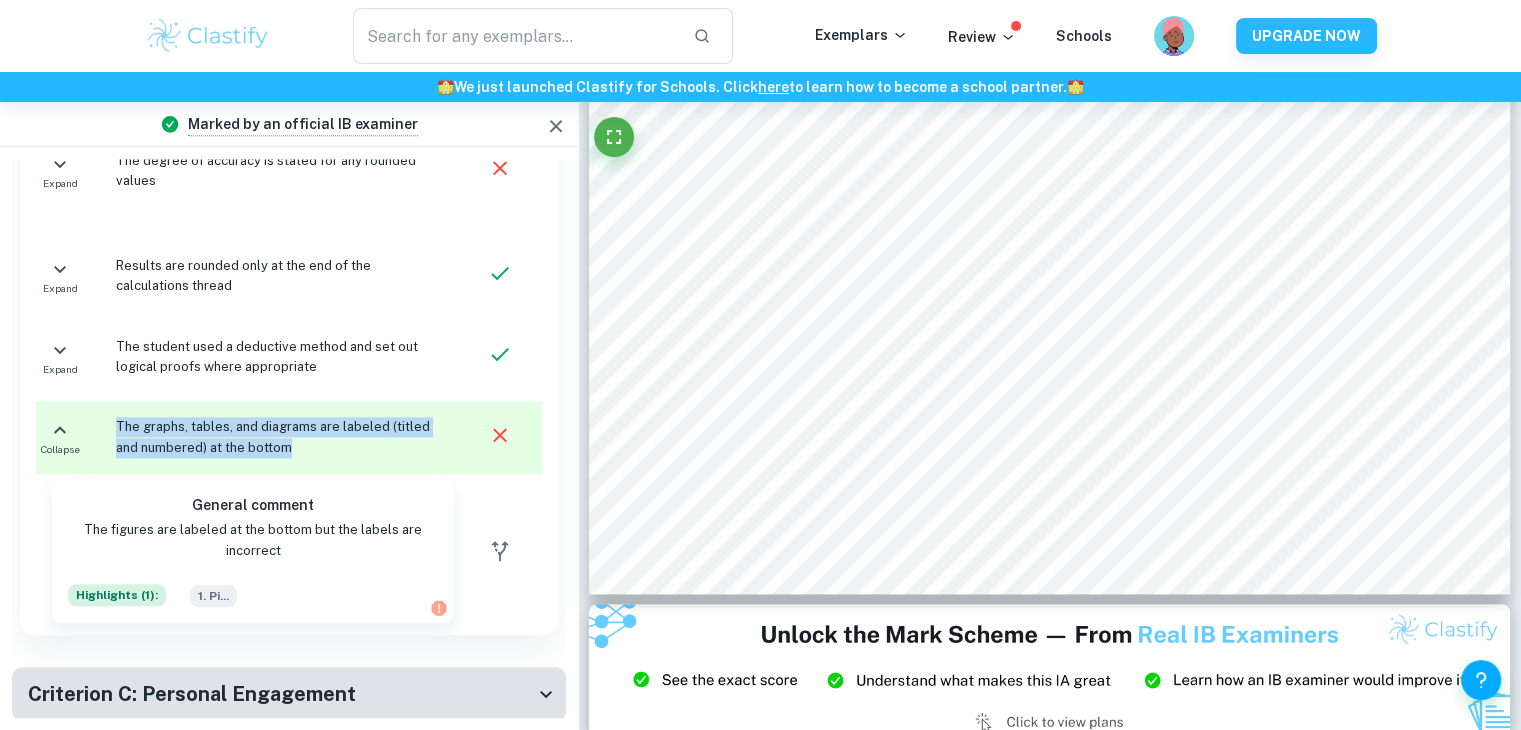 drag, startPoint x: 320, startPoint y: 445, endPoint x: 108, endPoint y: 432, distance: 212.39821 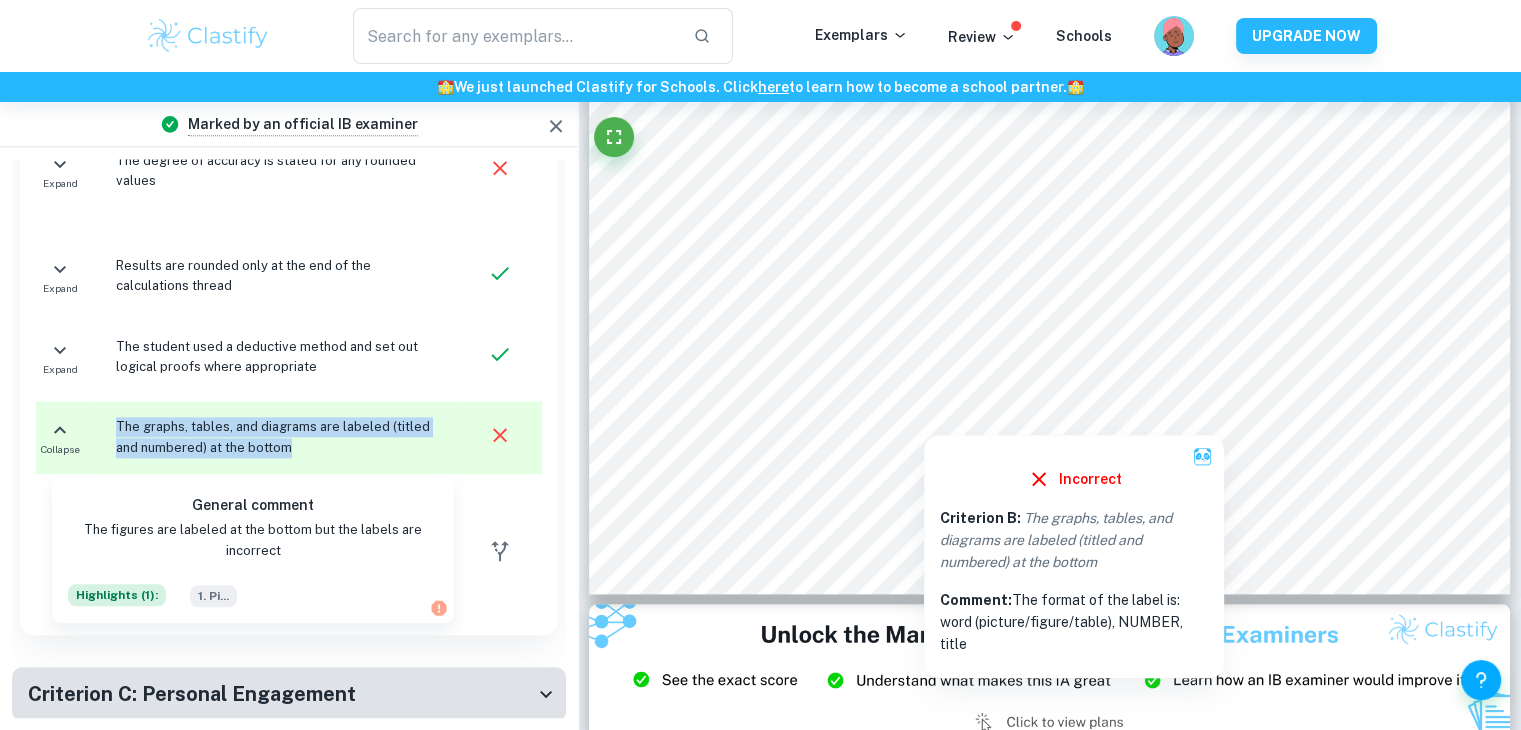 drag, startPoint x: 999, startPoint y: 633, endPoint x: 940, endPoint y: 600, distance: 67.601776 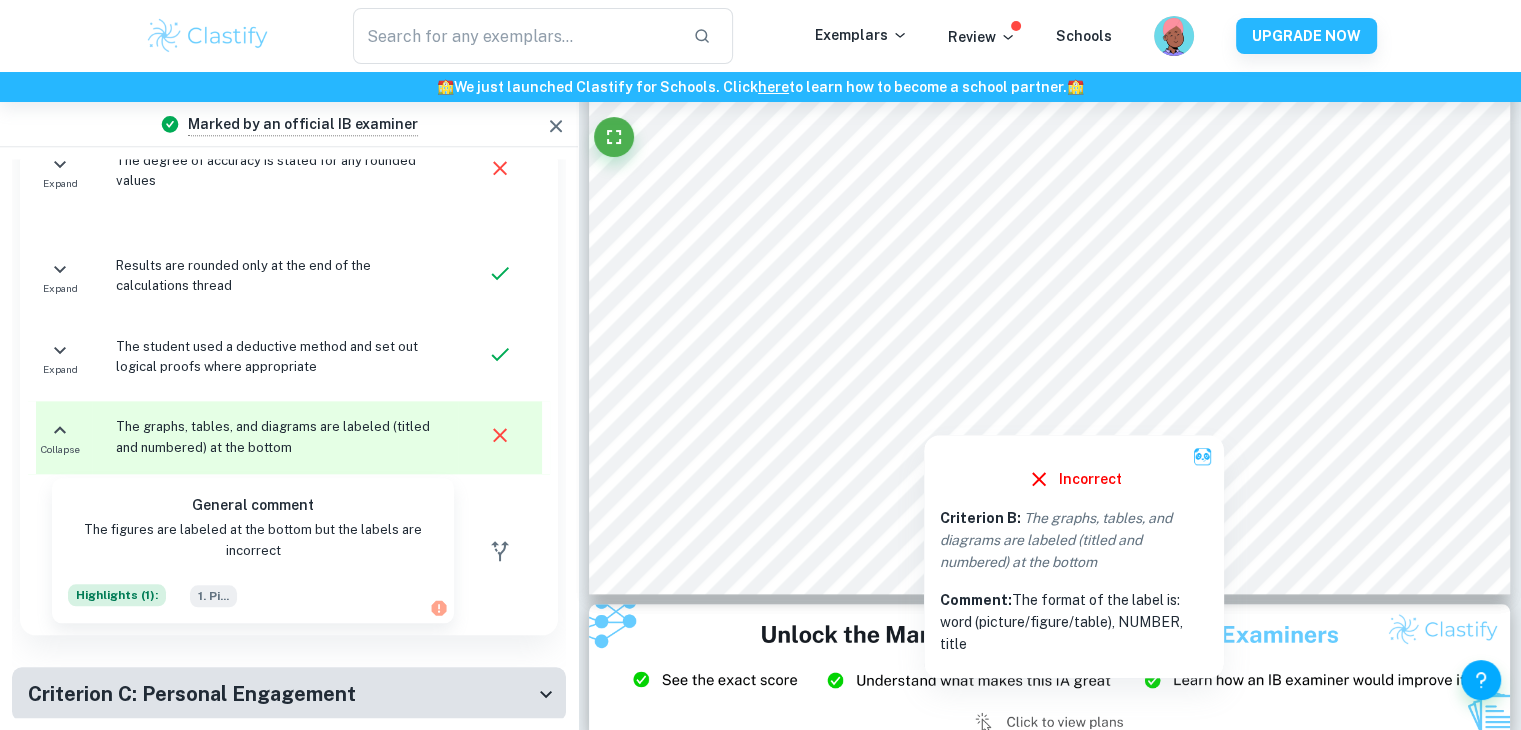 copy on "Comment:  The format of the label is: word (picture/figure/table), NUMBER, title" 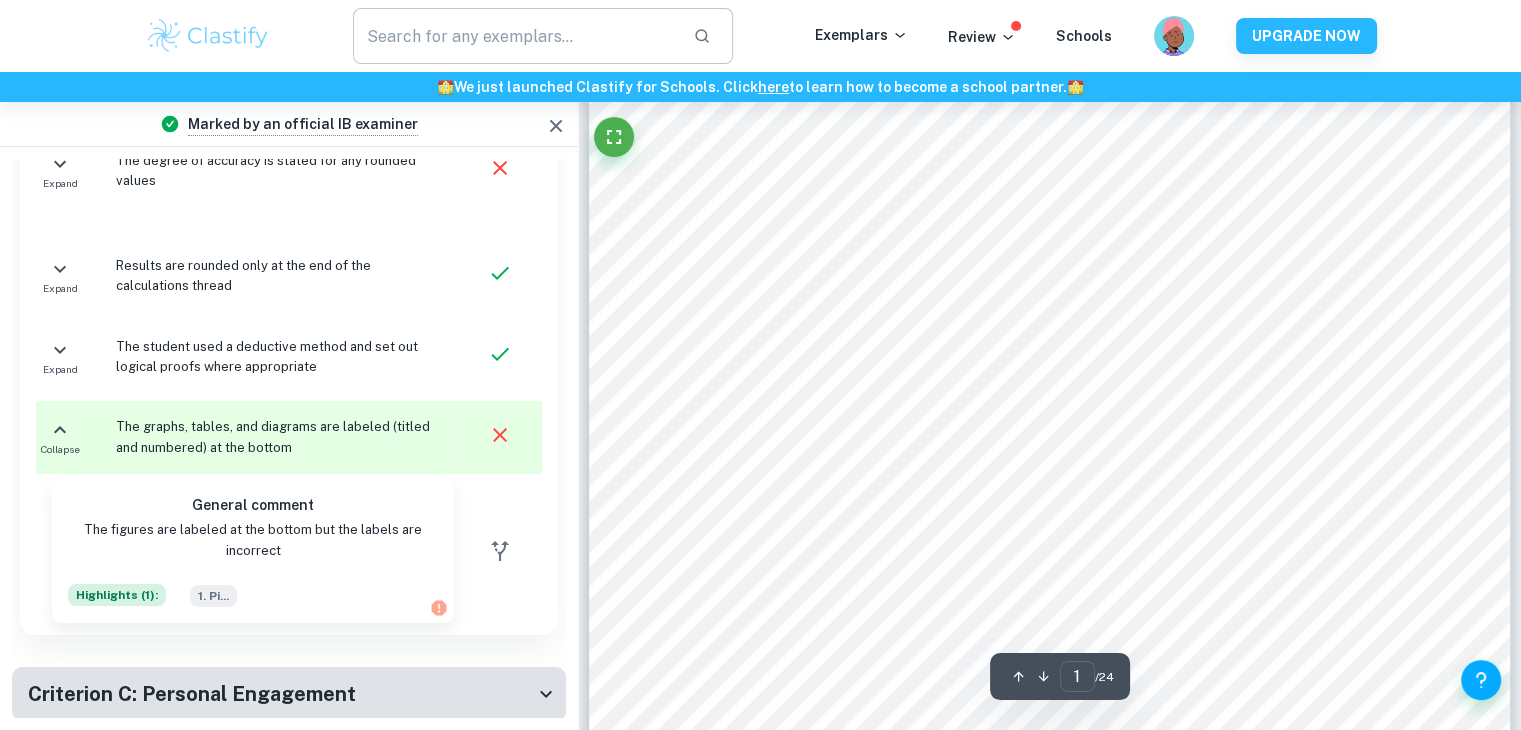 scroll, scrollTop: 0, scrollLeft: 0, axis: both 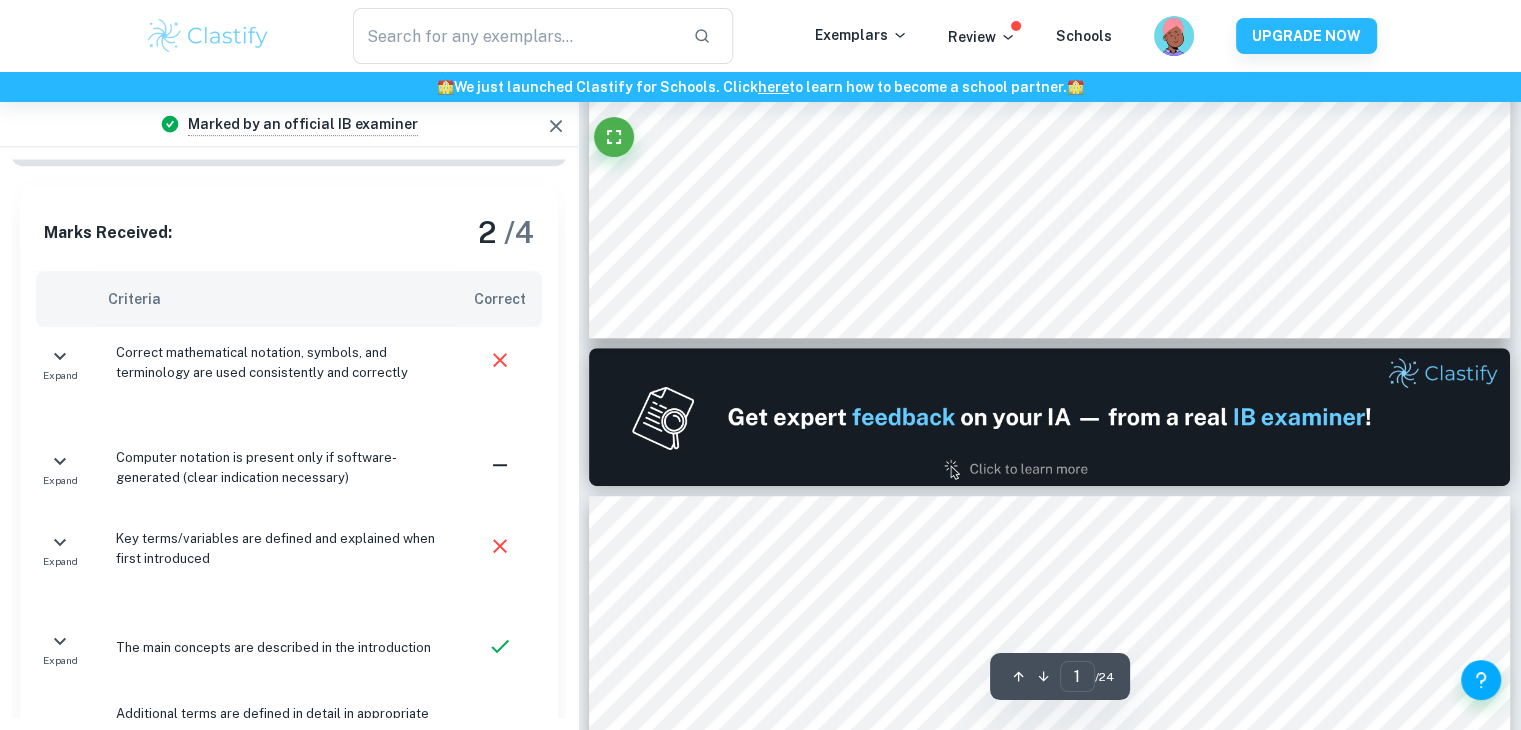 type on "2" 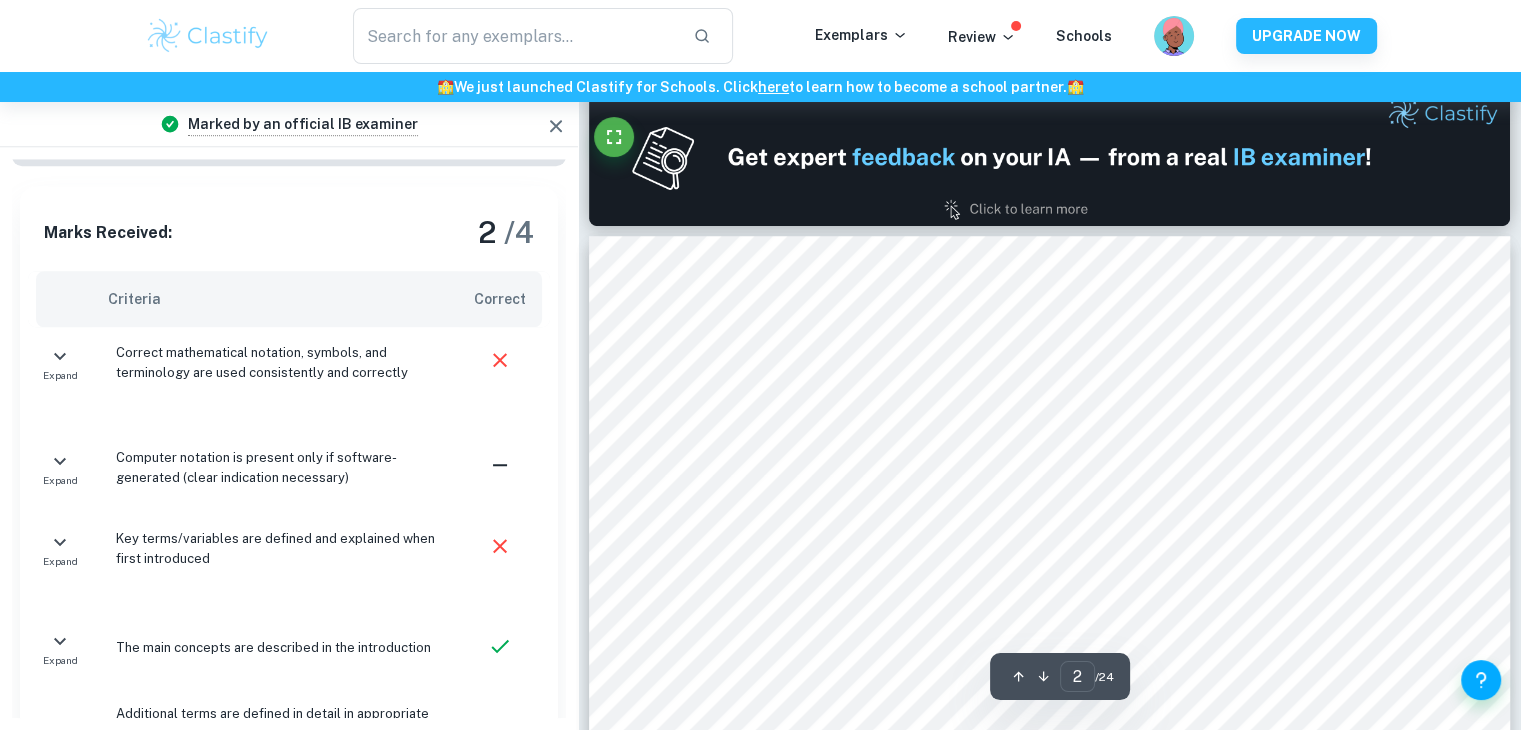 scroll, scrollTop: 1358, scrollLeft: 0, axis: vertical 